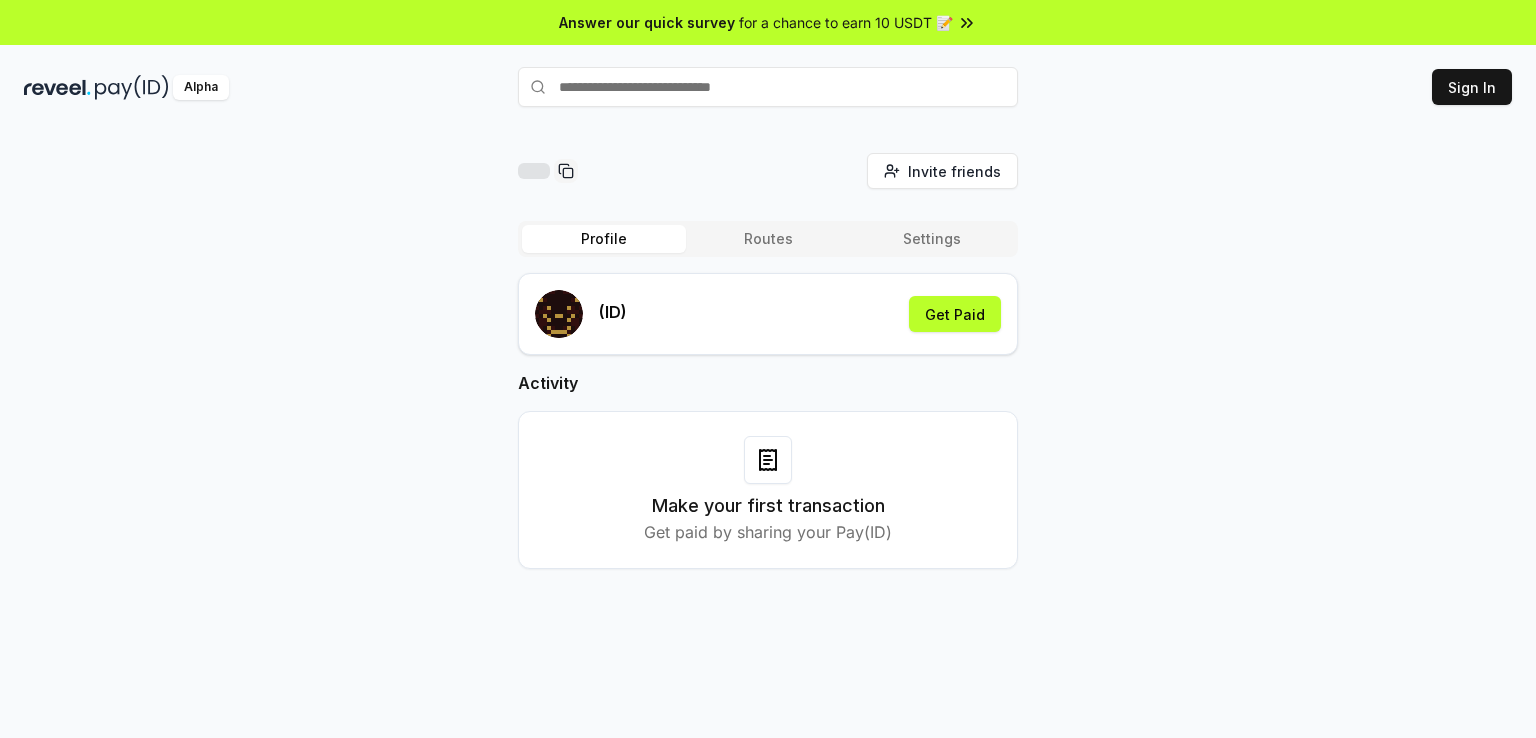 scroll, scrollTop: 0, scrollLeft: 0, axis: both 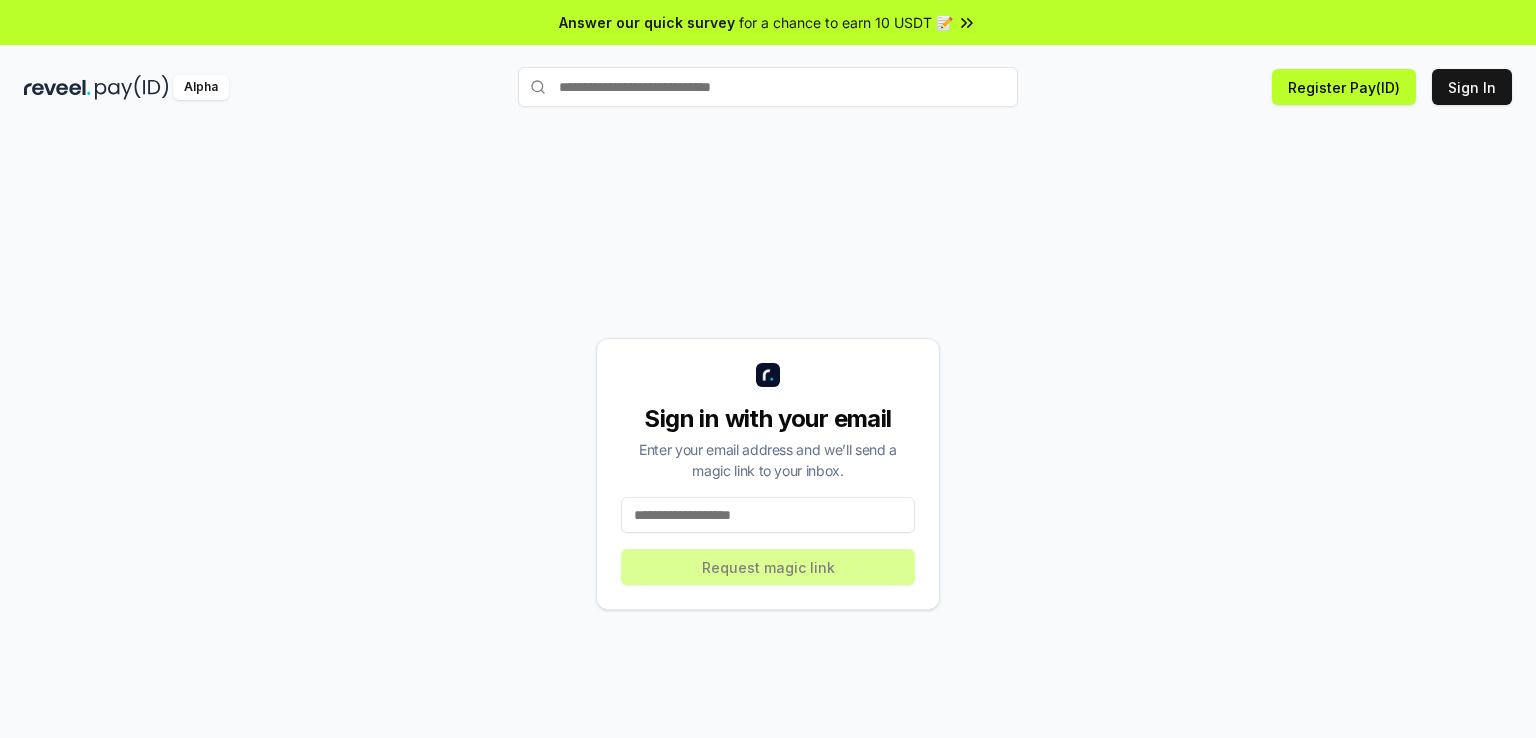 click at bounding box center [768, 515] 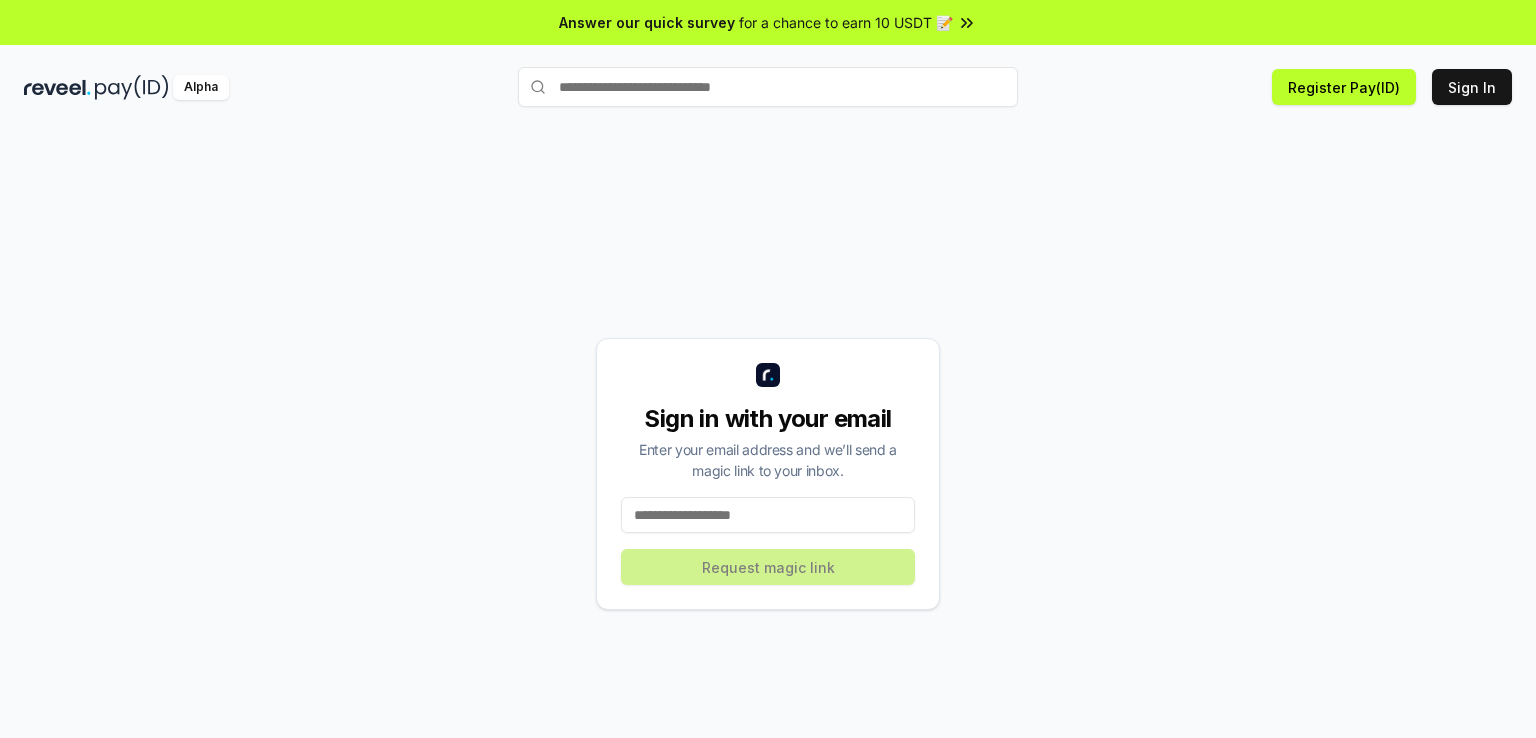 paste on "**********" 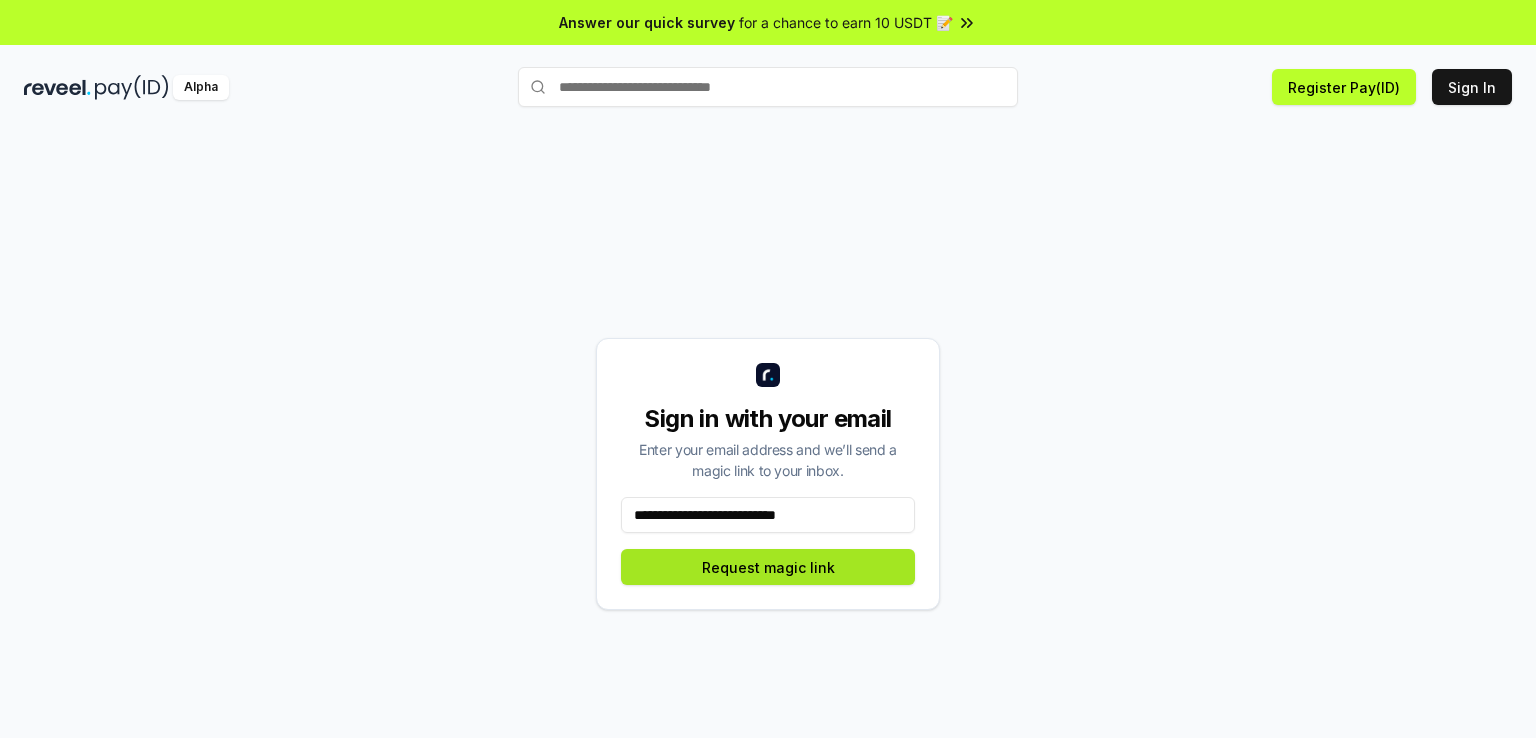 type on "**********" 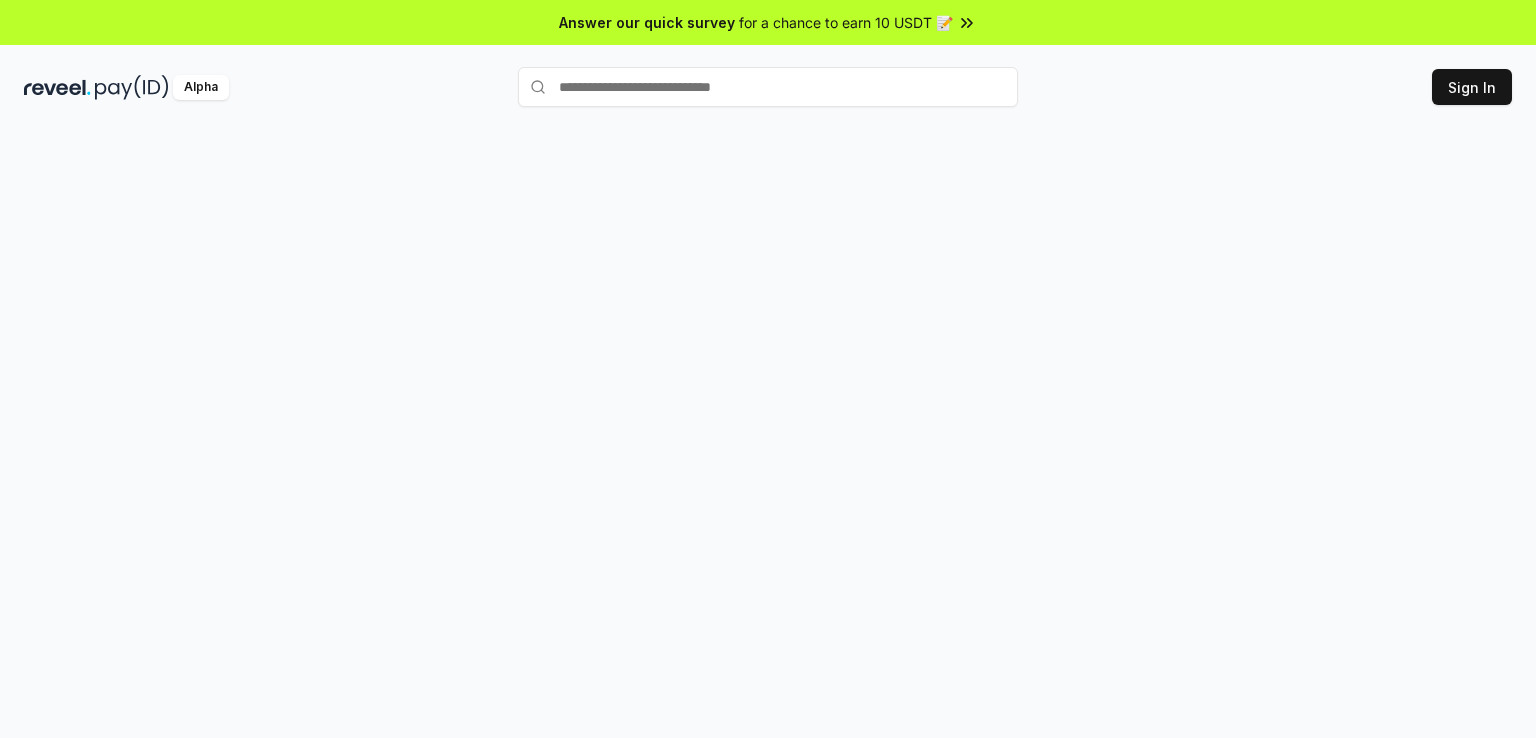 scroll, scrollTop: 0, scrollLeft: 0, axis: both 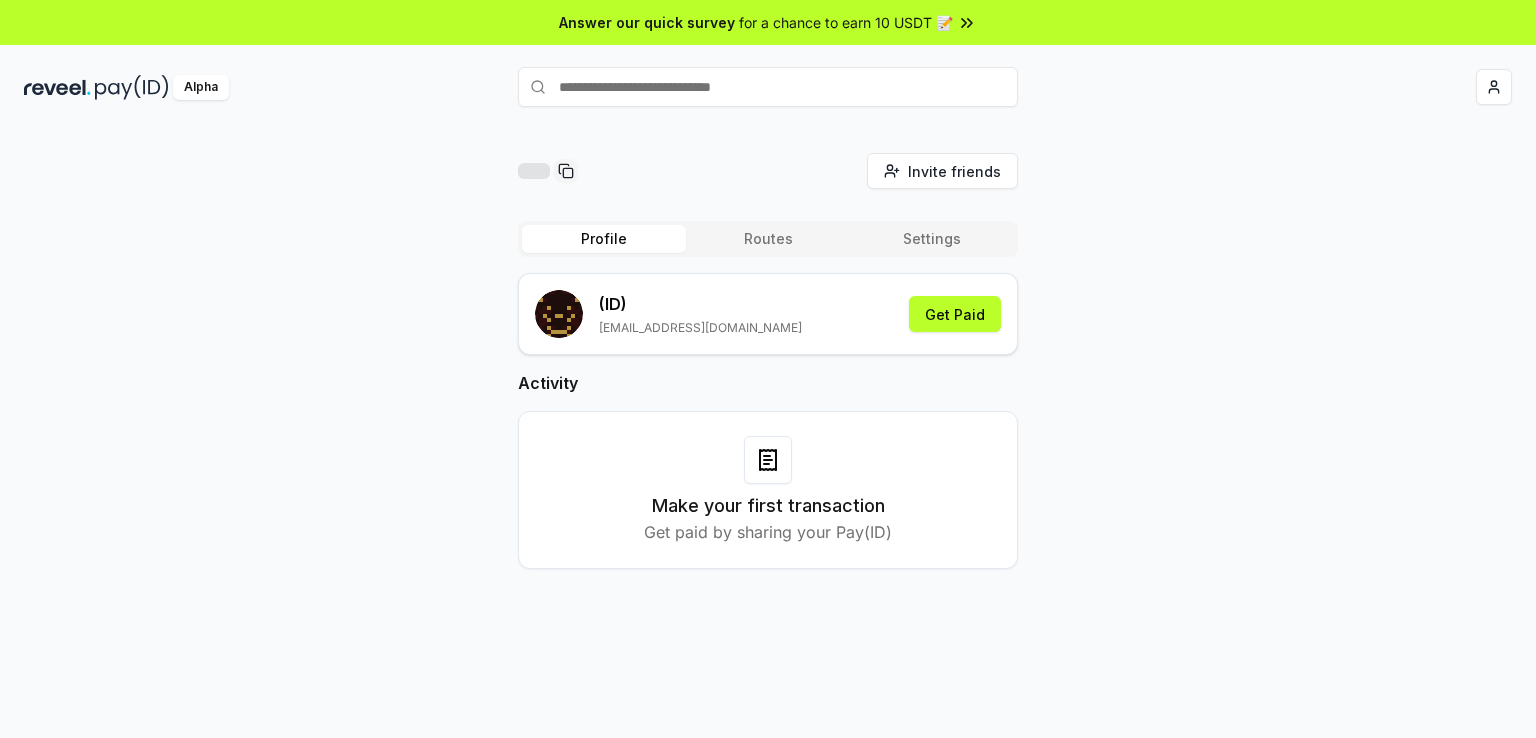 click on "Routes" at bounding box center [768, 239] 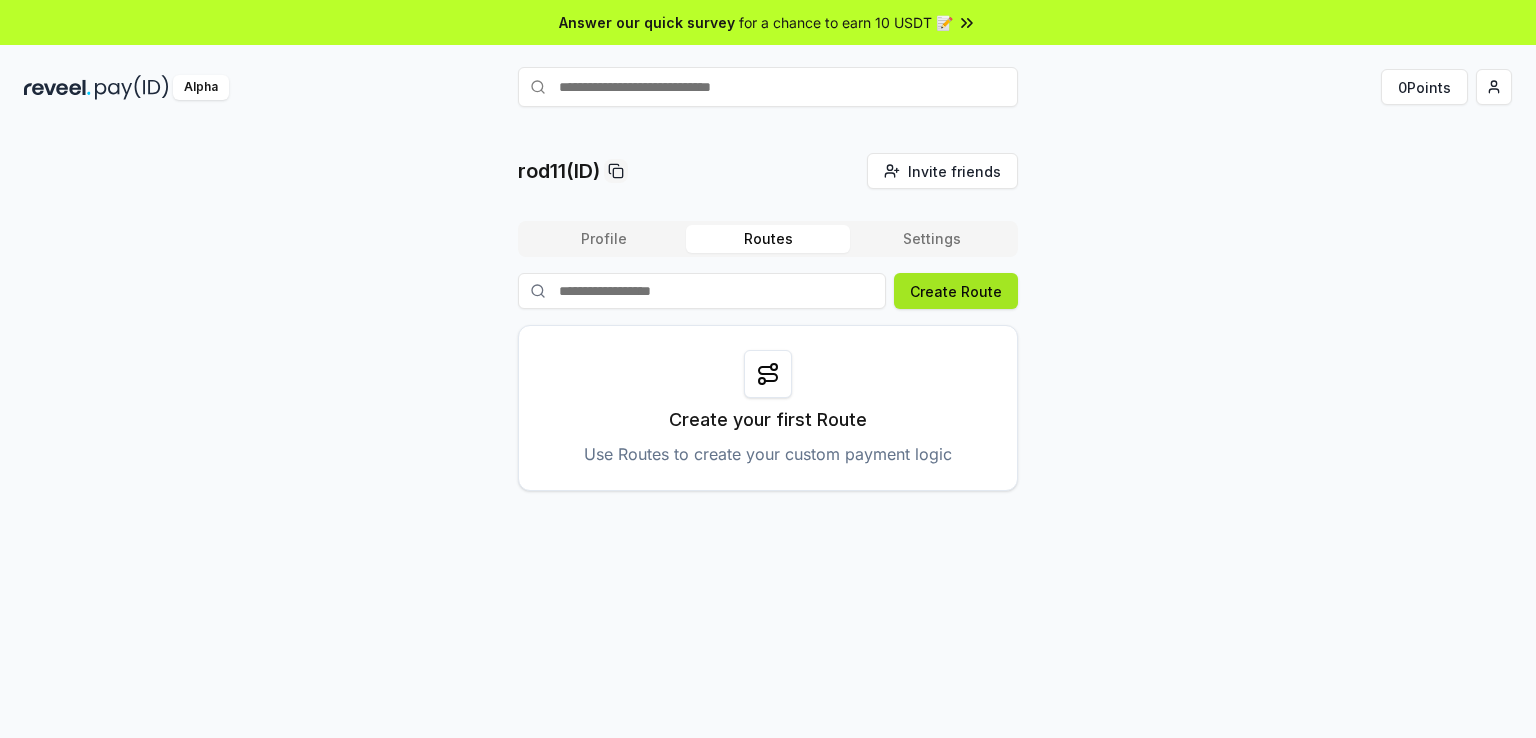 click on "Create Route" at bounding box center [956, 291] 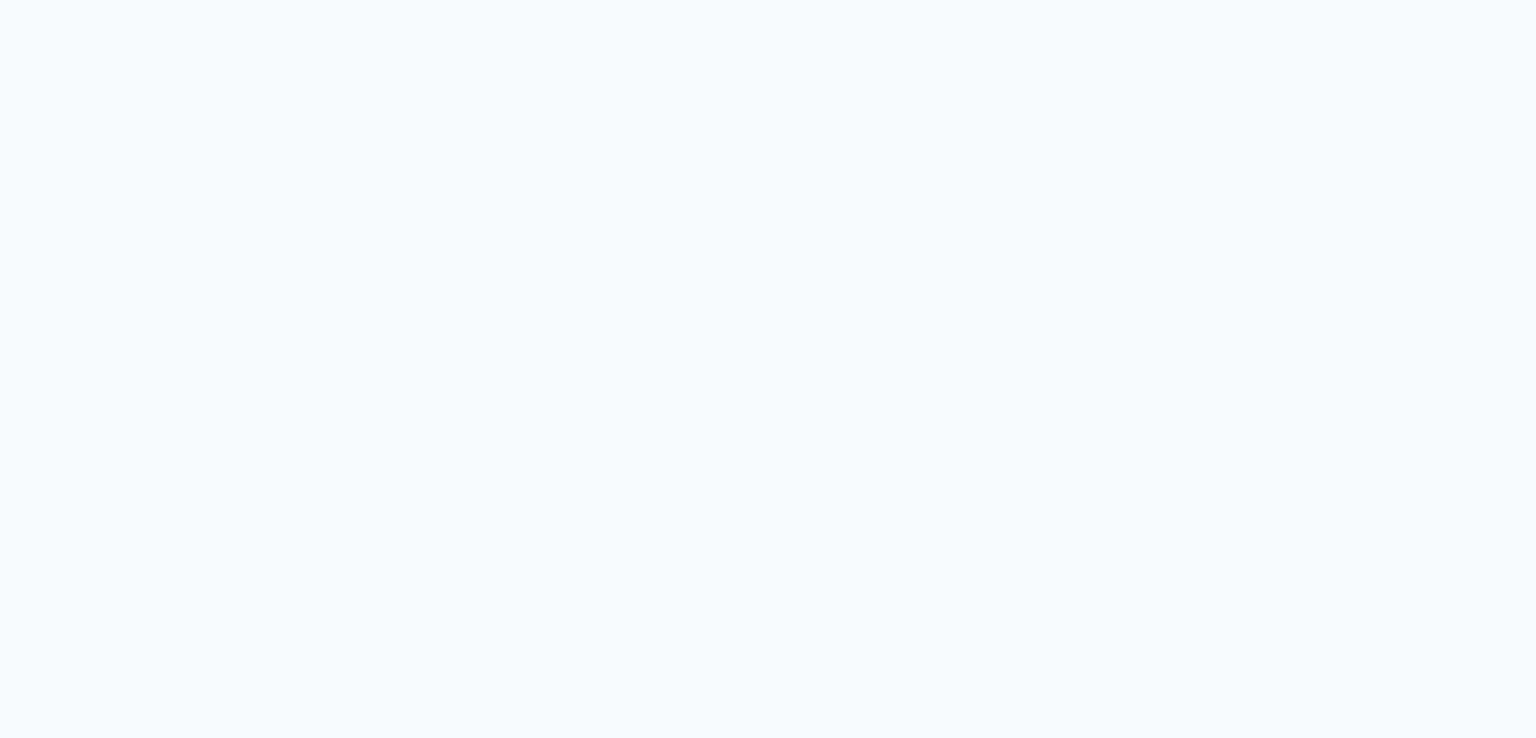 scroll, scrollTop: 0, scrollLeft: 0, axis: both 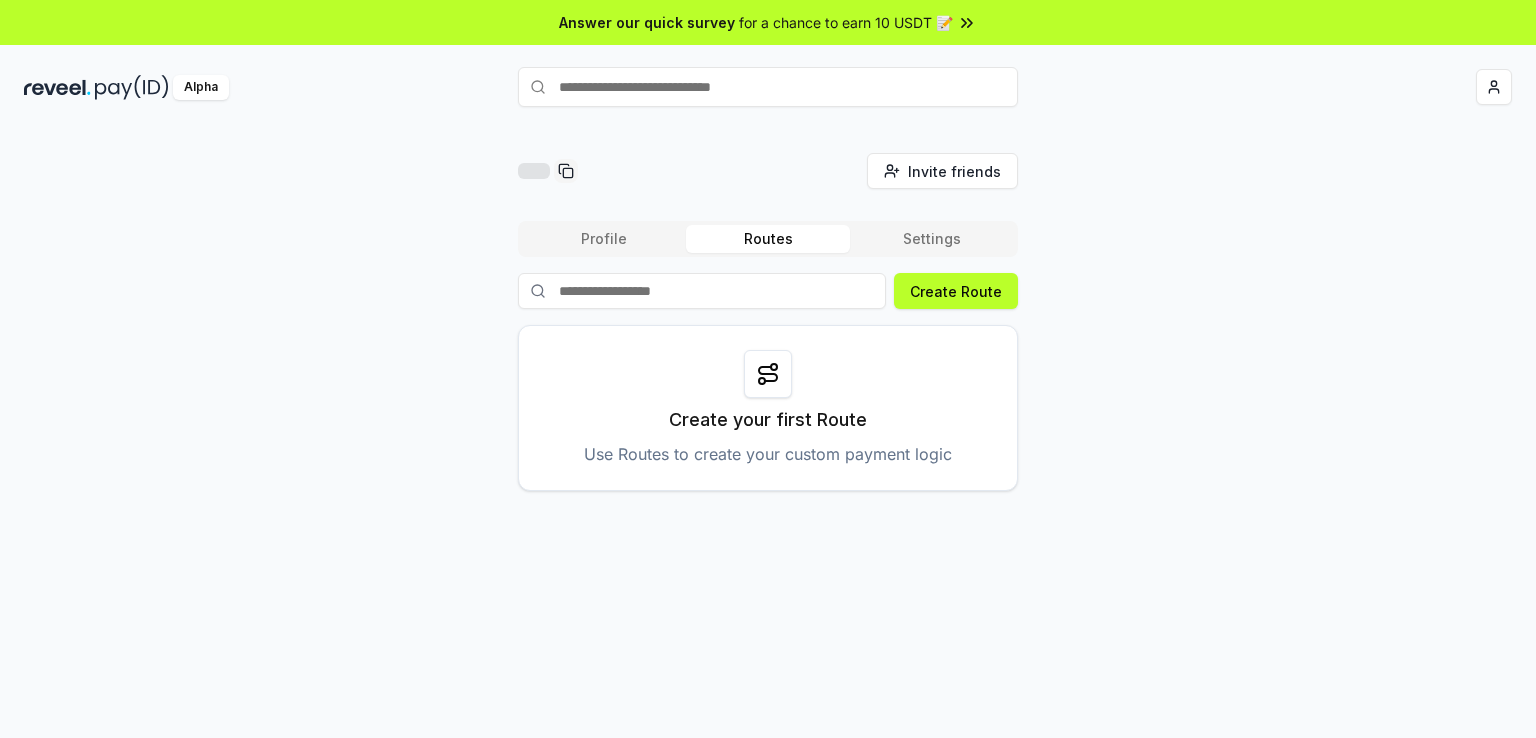 click on "Settings" at bounding box center [932, 239] 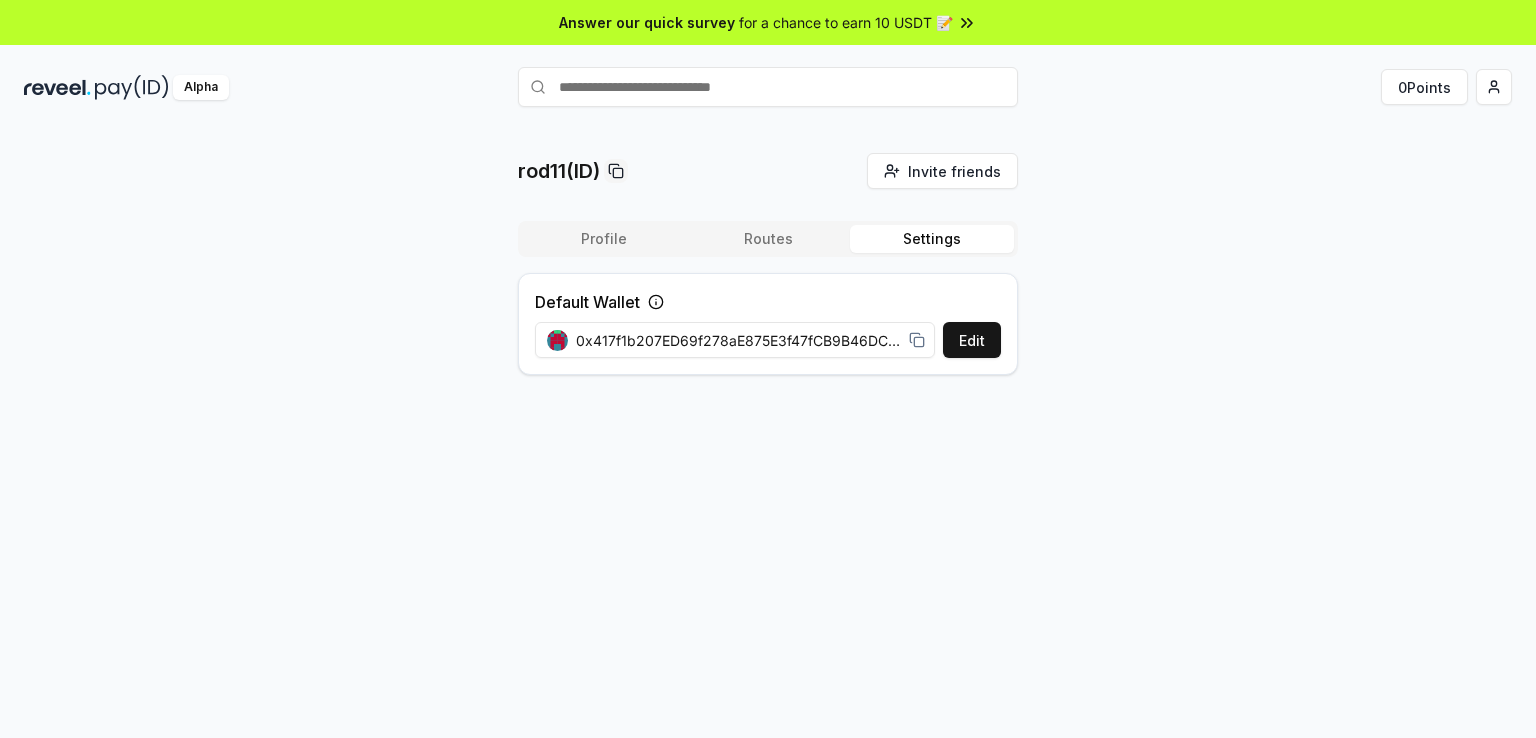 click on "rod11(ID) Invite friends Invite Profile Routes Settings Default Wallet Edit 0x417f1b207ED69f278aE875E3f47fCB9B46DC6B91" at bounding box center (768, 272) 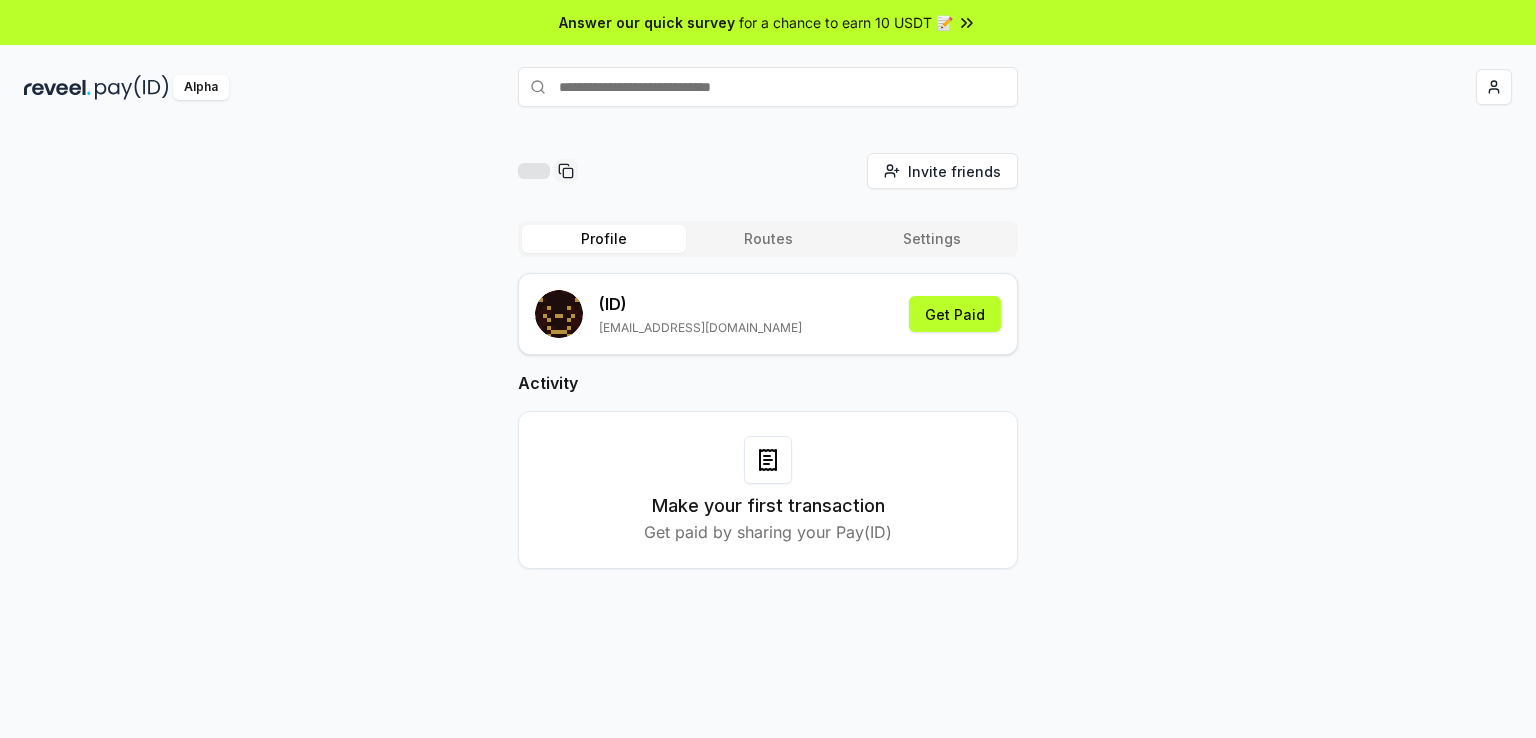 scroll, scrollTop: 0, scrollLeft: 0, axis: both 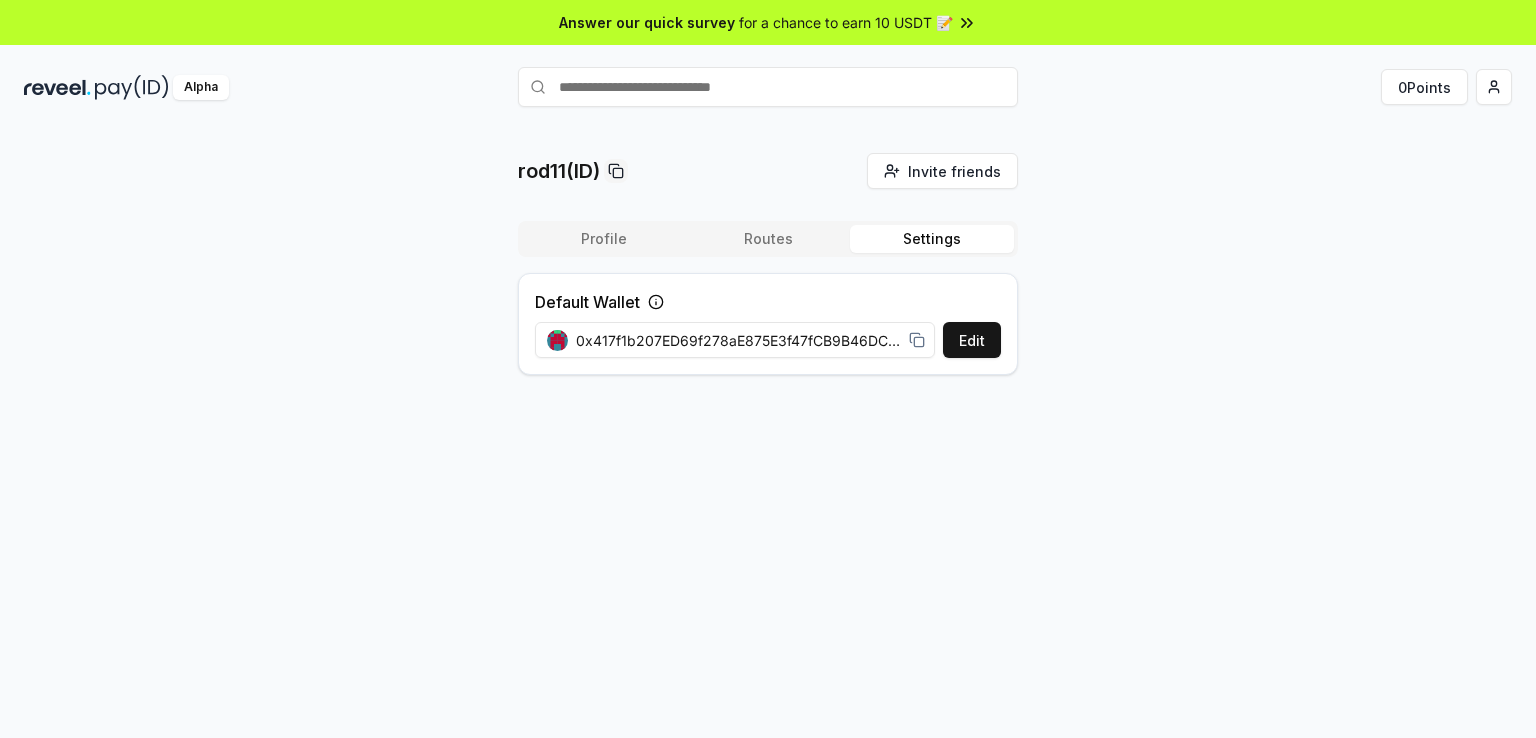click on "Settings" at bounding box center (932, 239) 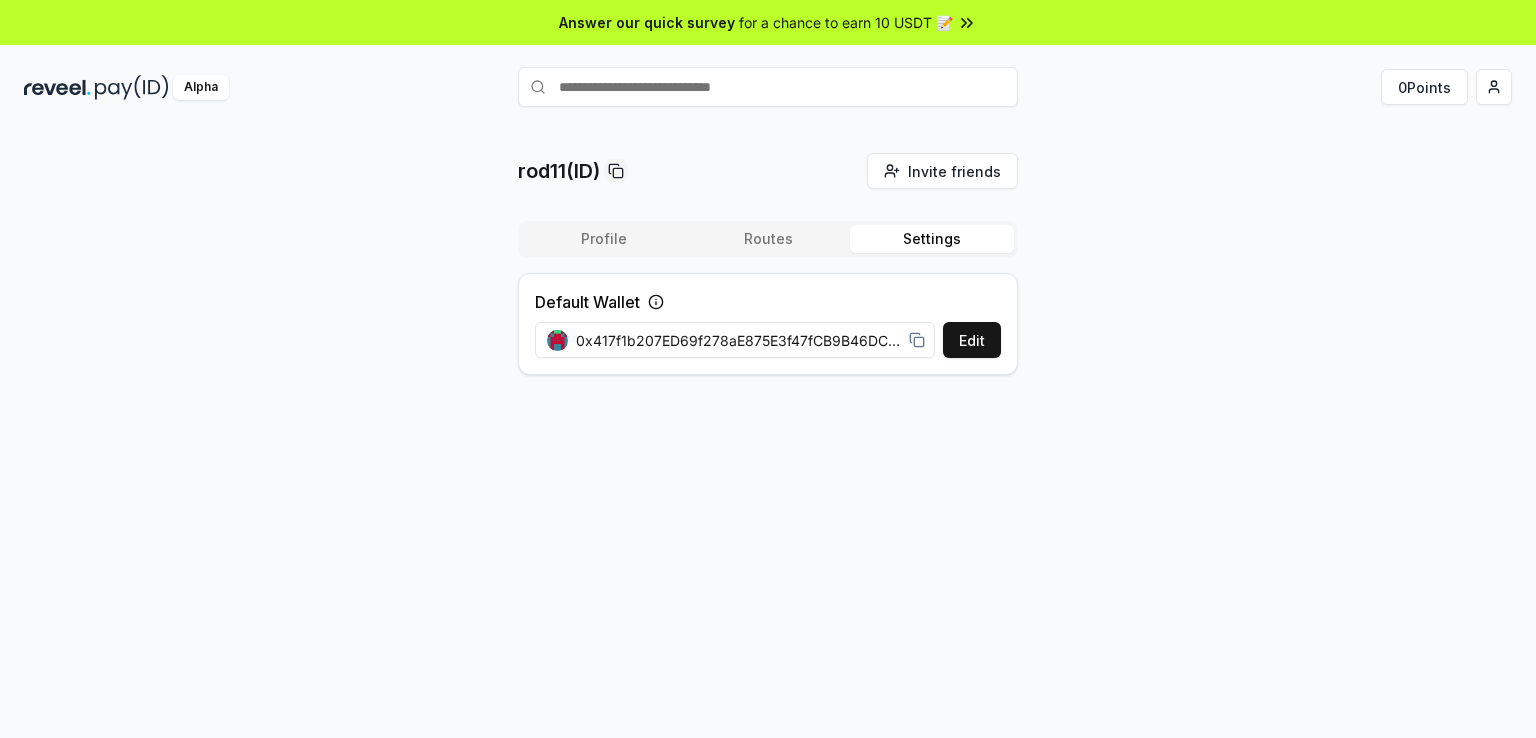 click on "Profile Routes Settings Default Wallet Edit 0x417f1b207ED69f278aE875E3f47fCB9B46DC6B91" at bounding box center [768, 306] 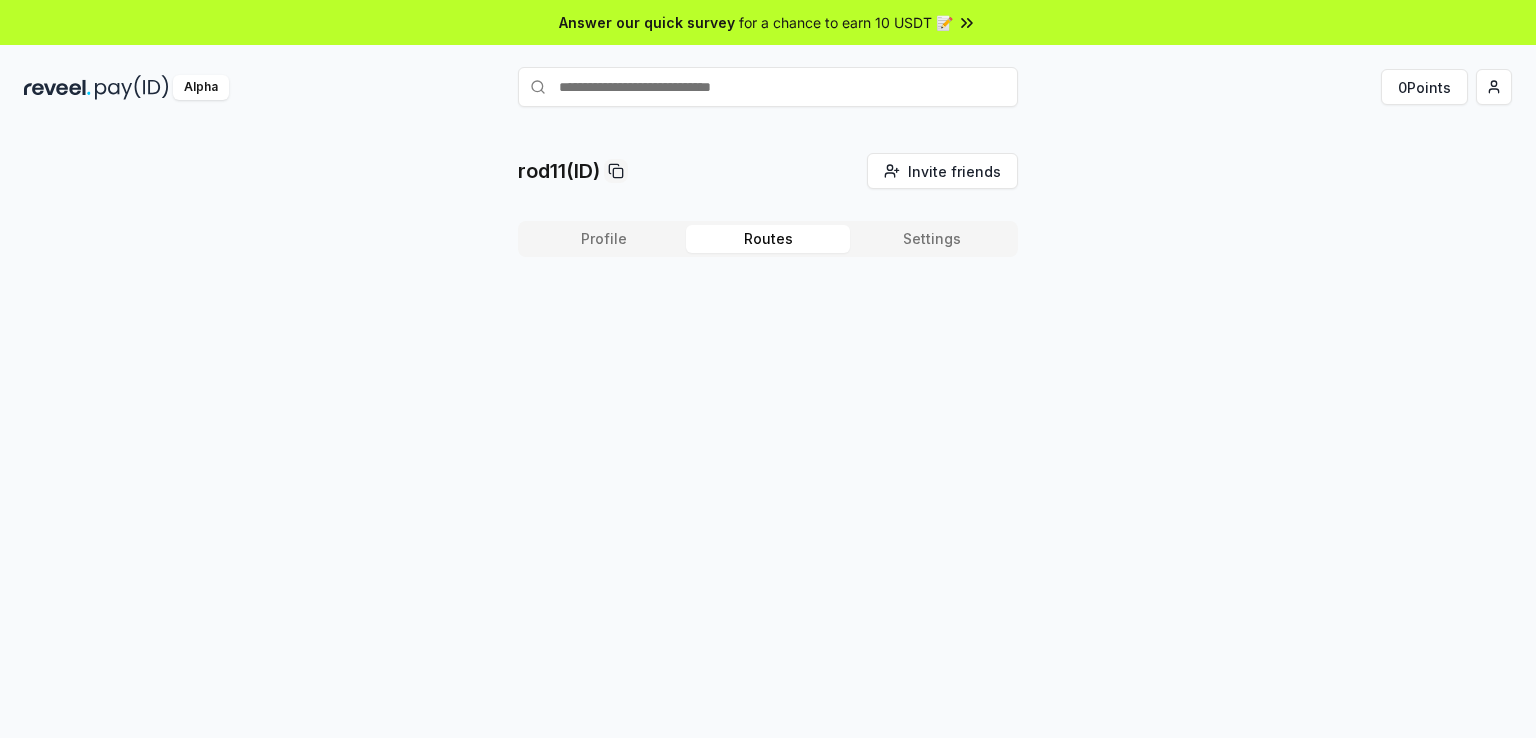 click on "Routes" at bounding box center (768, 239) 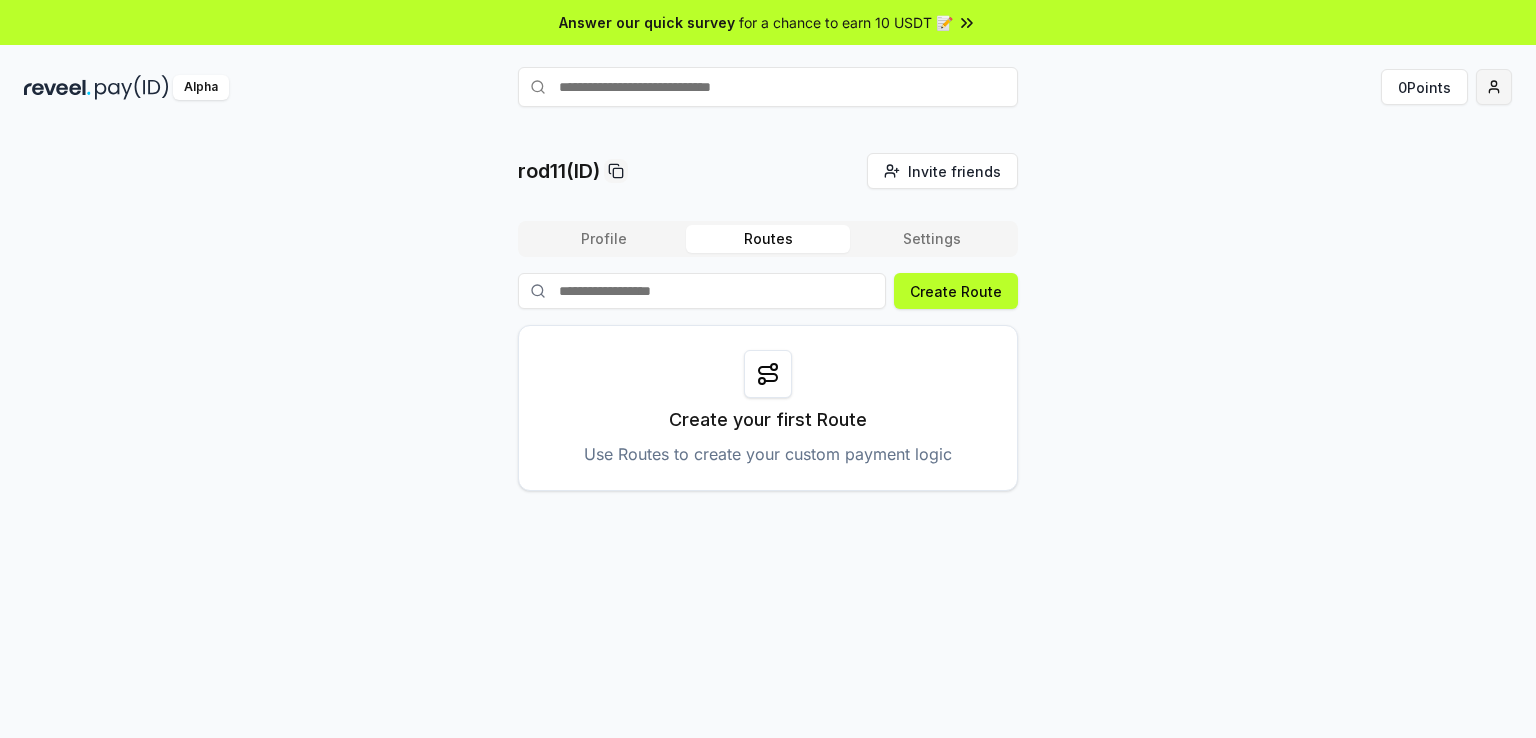 click on "Answer our quick survey for a chance to earn 10 USDT 📝 Alpha   0  Points rod11(ID) Invite friends Invite Profile Routes Settings Create Route Create your first Route Use Routes to create your custom payment logic" at bounding box center (768, 369) 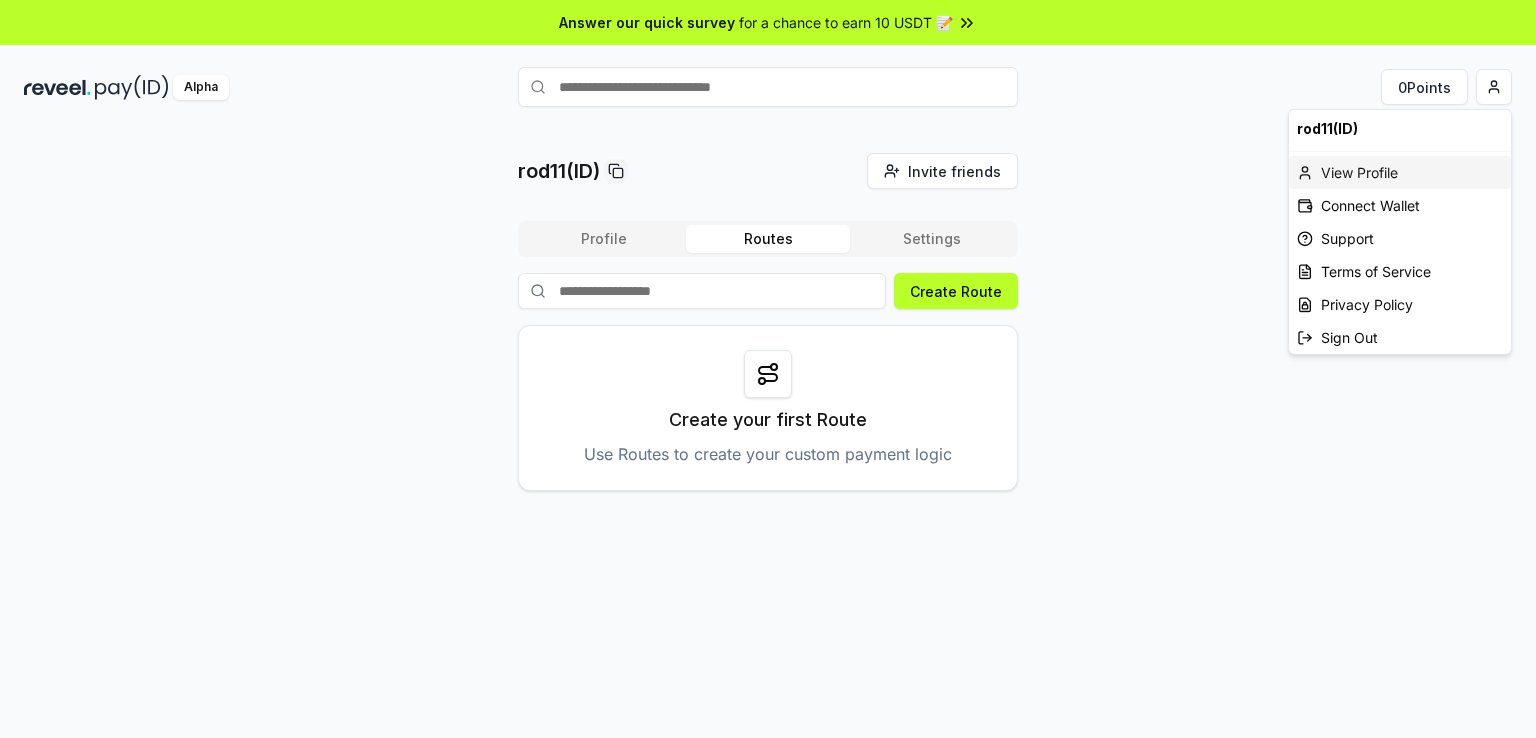 click on "View Profile" at bounding box center (1400, 172) 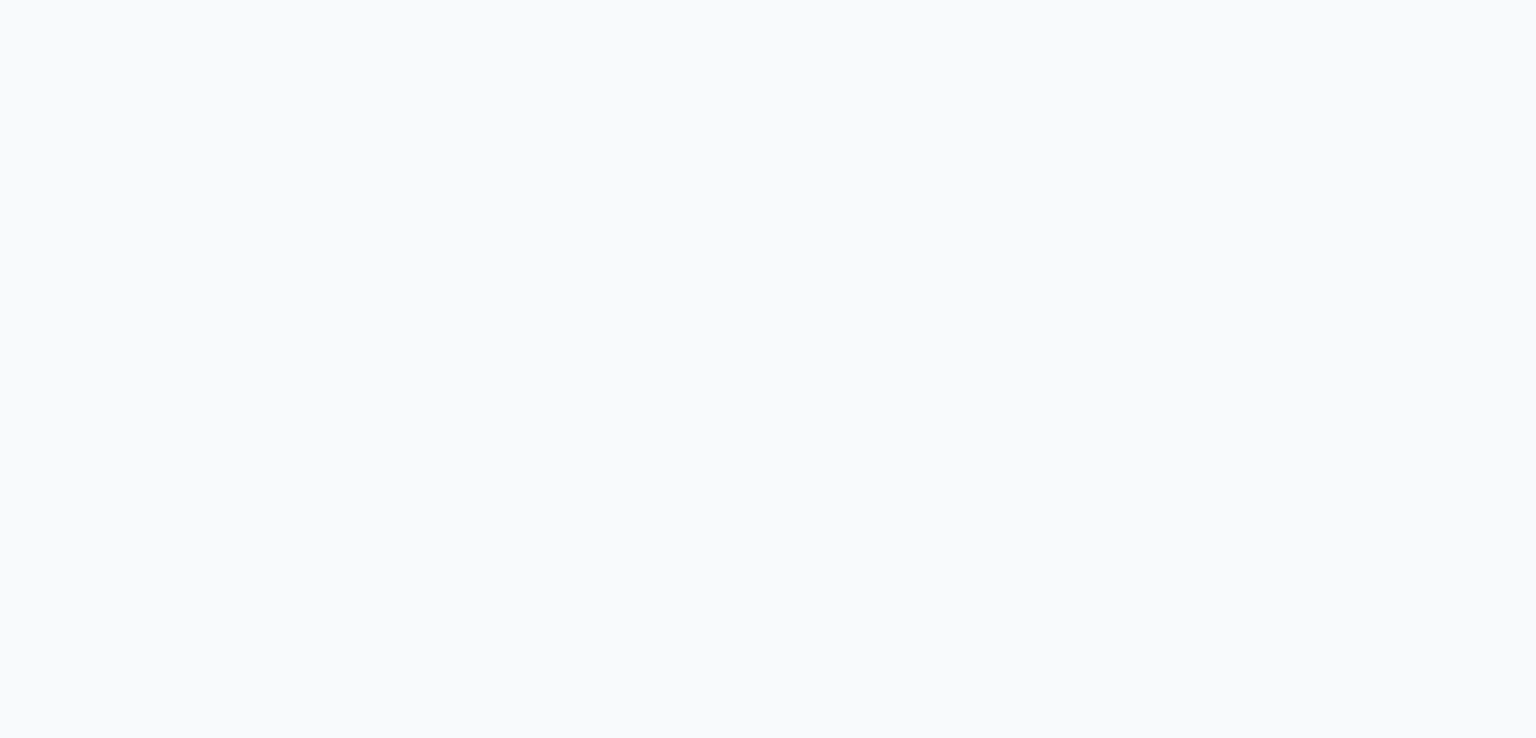 scroll, scrollTop: 0, scrollLeft: 0, axis: both 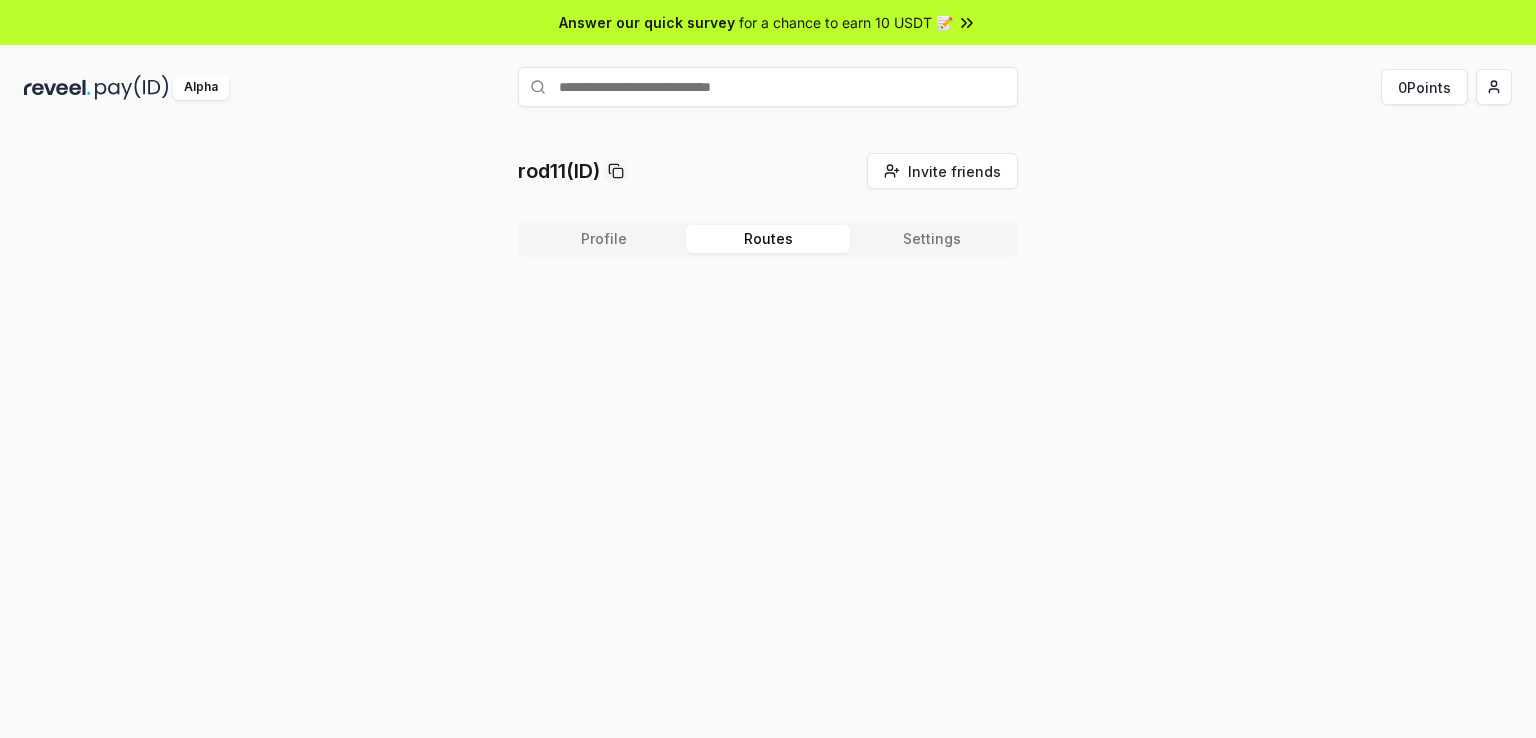 click on "Routes" at bounding box center [768, 239] 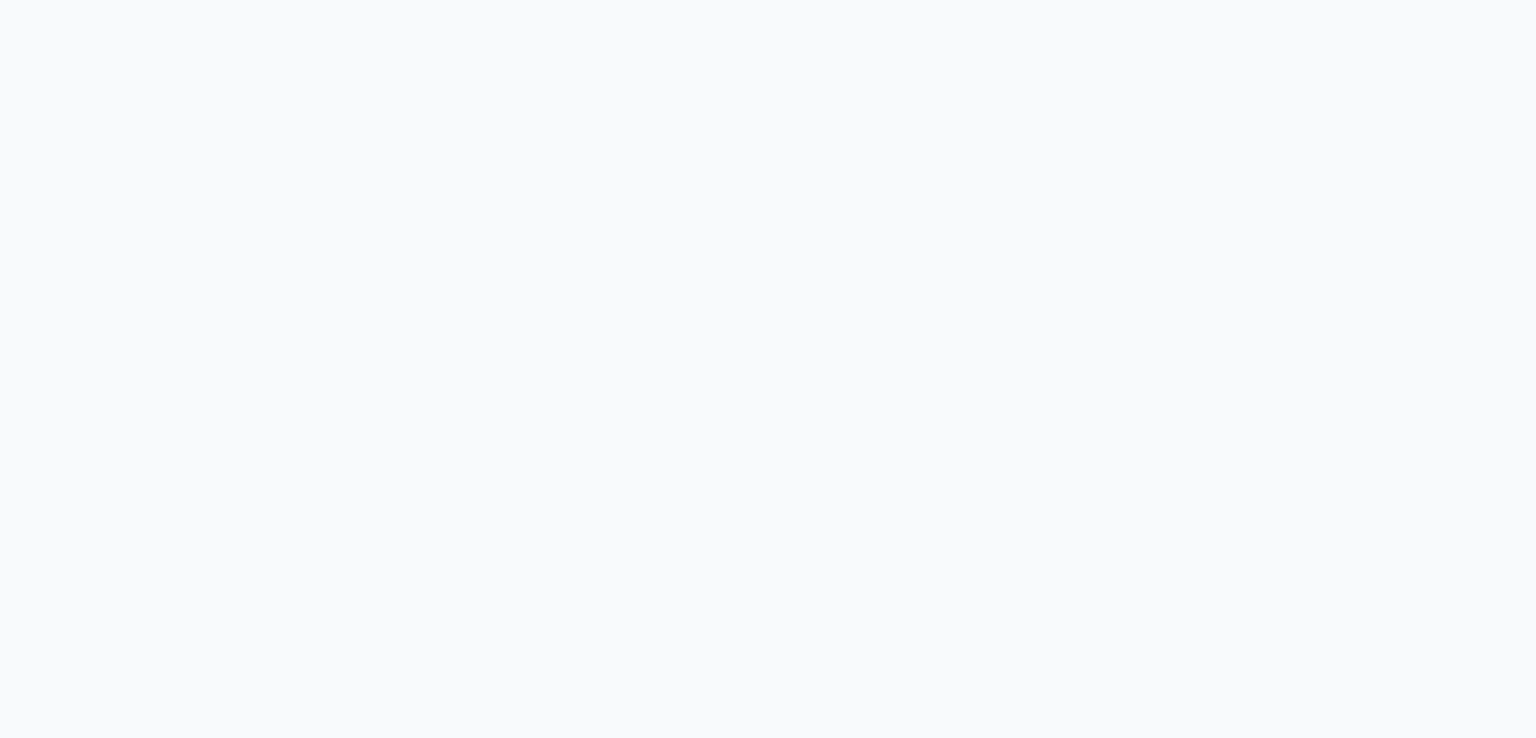 scroll, scrollTop: 0, scrollLeft: 0, axis: both 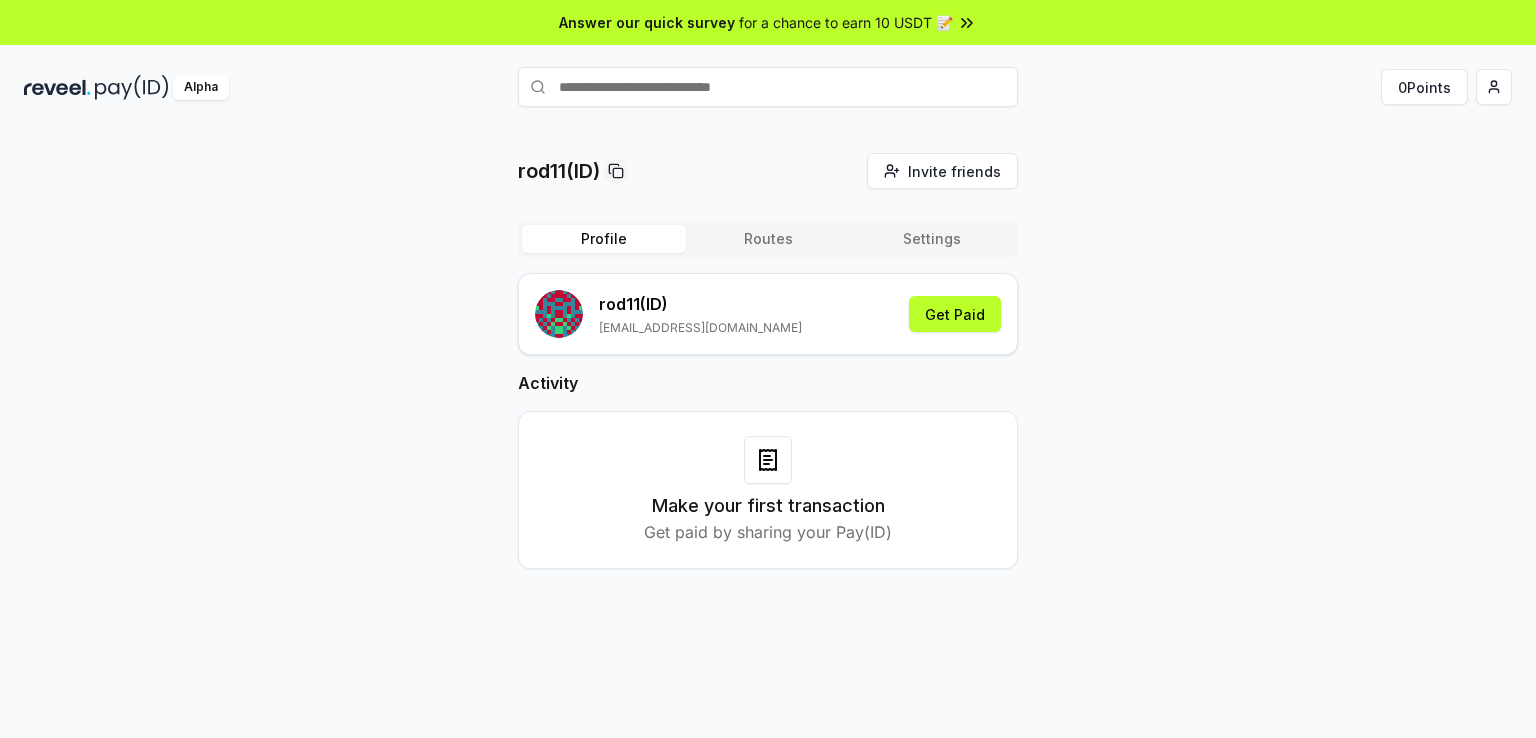 click on "Routes" at bounding box center [768, 239] 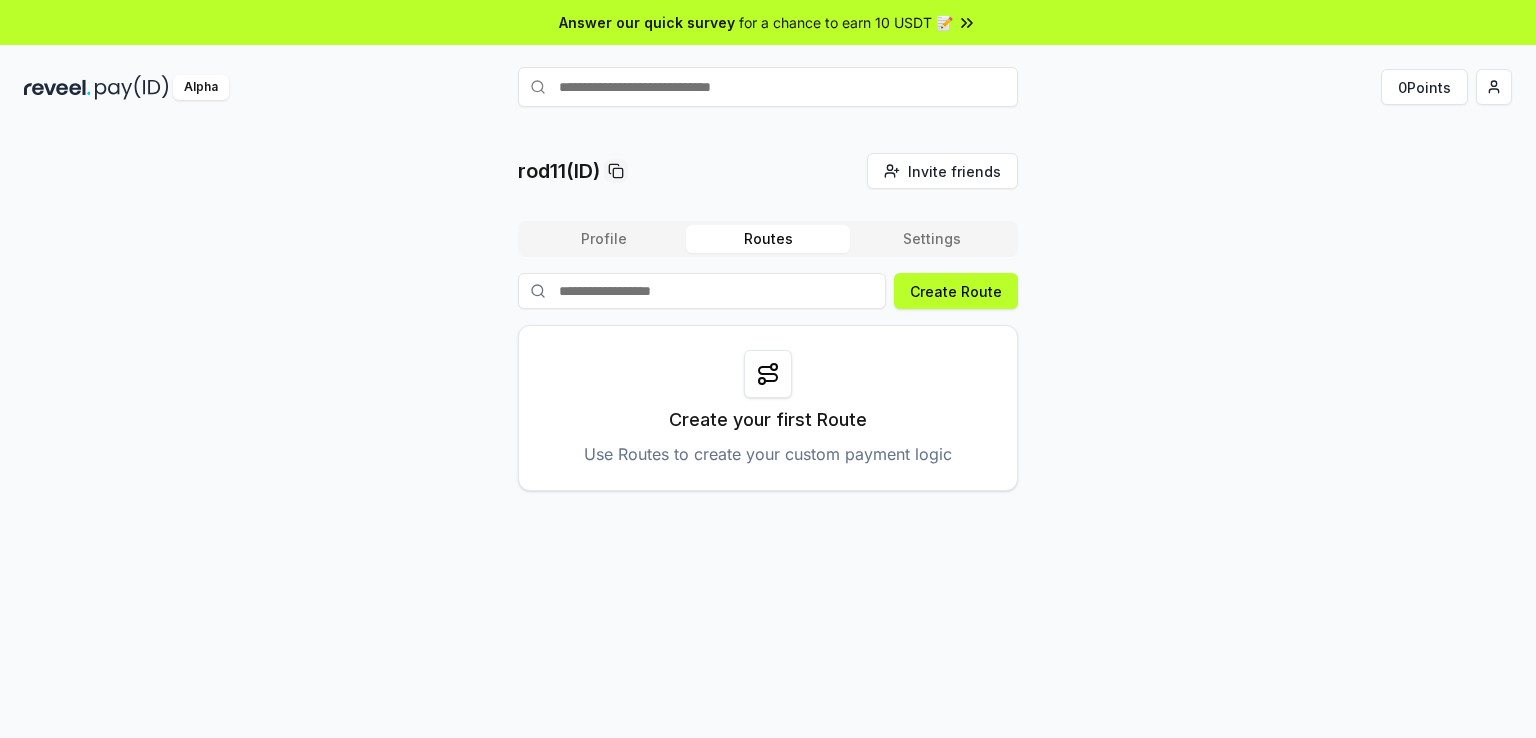 click on "Profile Routes Settings" at bounding box center [768, 239] 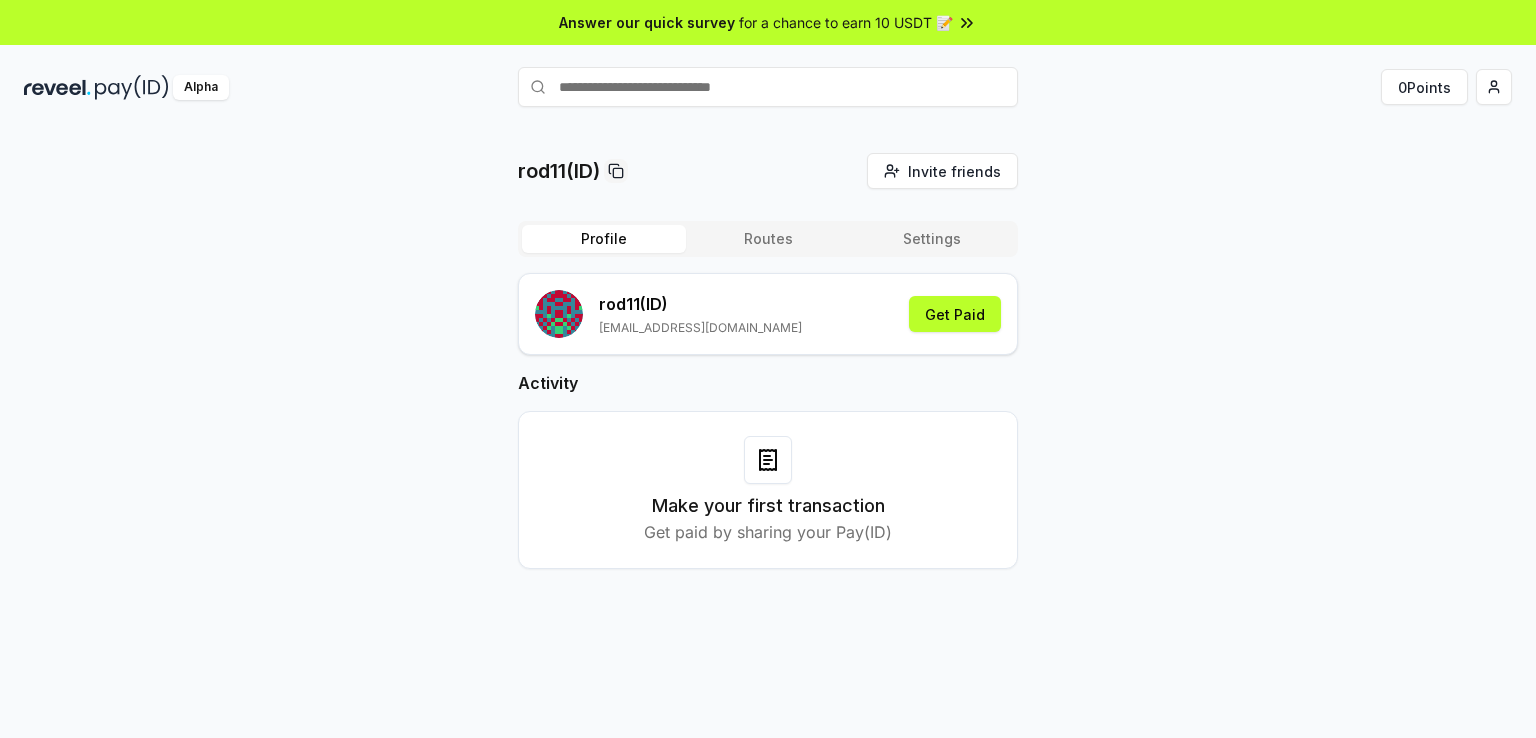 click on "Profile" at bounding box center (604, 239) 